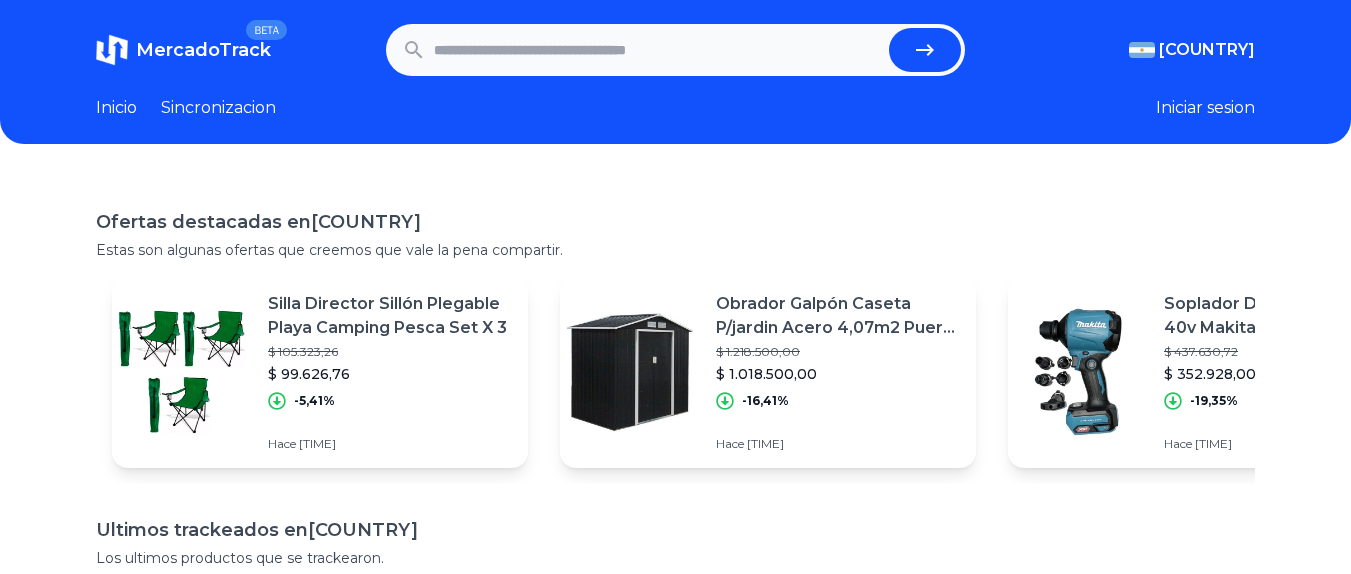scroll, scrollTop: 0, scrollLeft: 0, axis: both 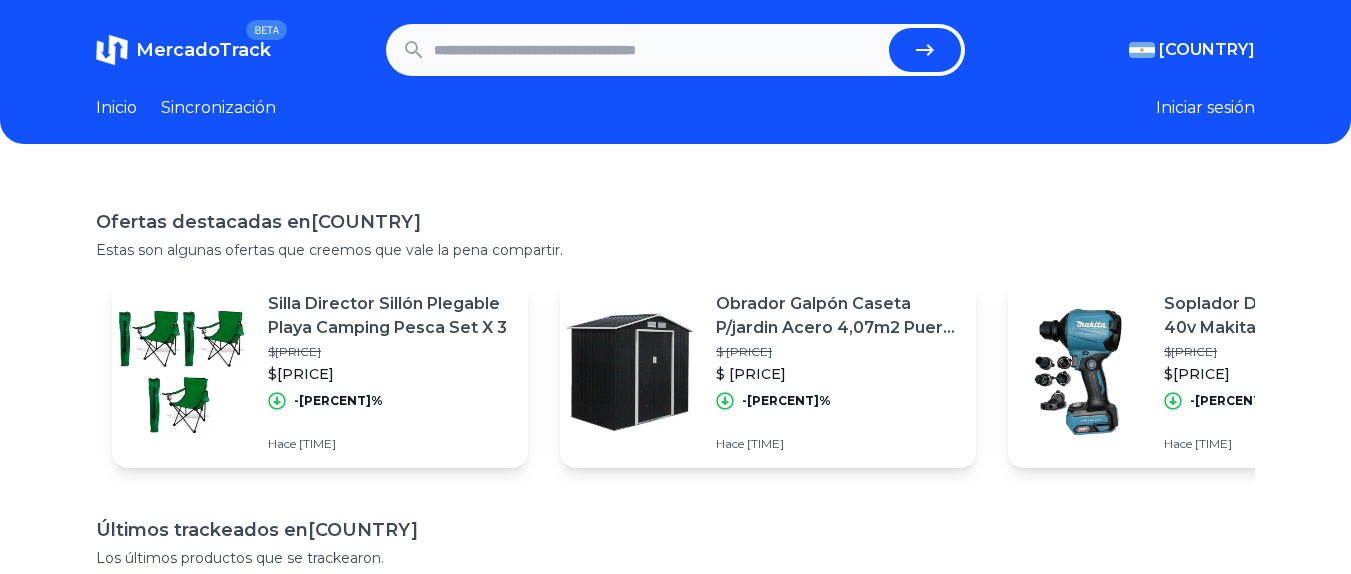 click at bounding box center (658, 50) 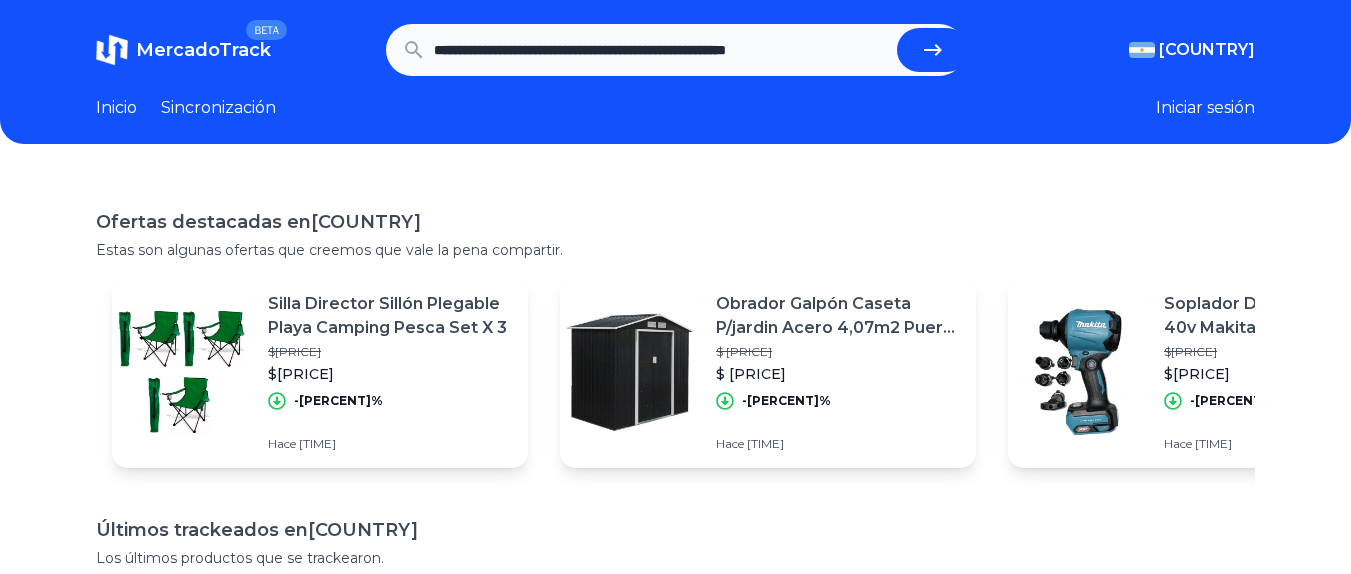 scroll, scrollTop: 0, scrollLeft: 0, axis: both 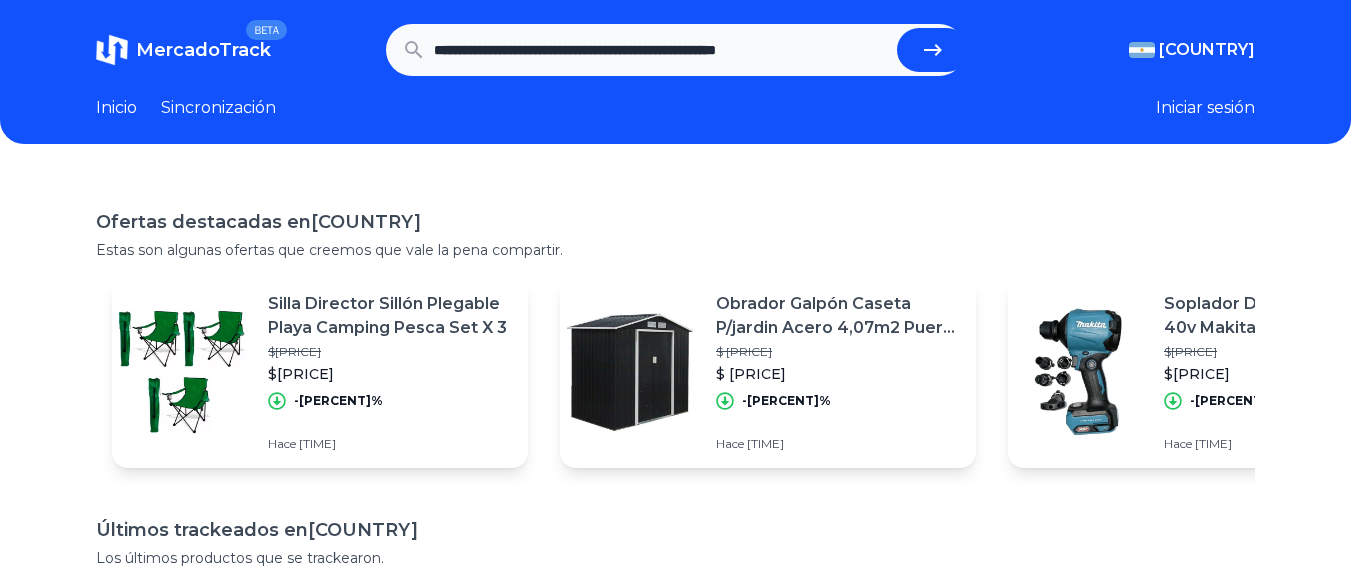 type on "**********" 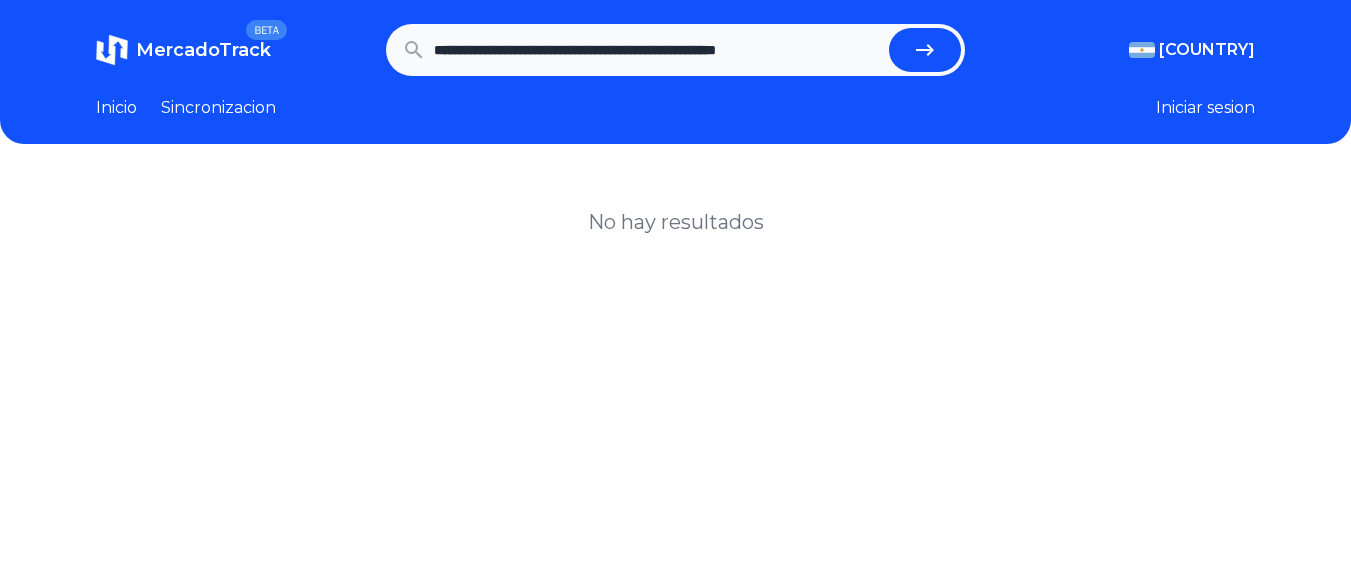 scroll, scrollTop: 0, scrollLeft: 0, axis: both 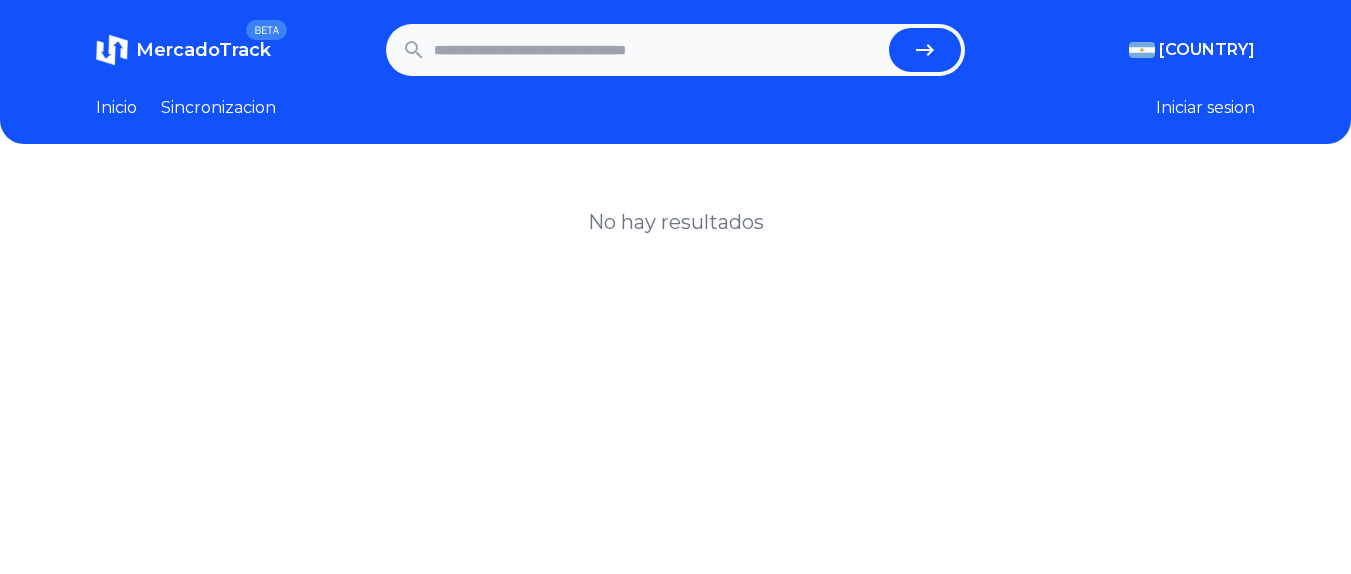 paste on "**********" 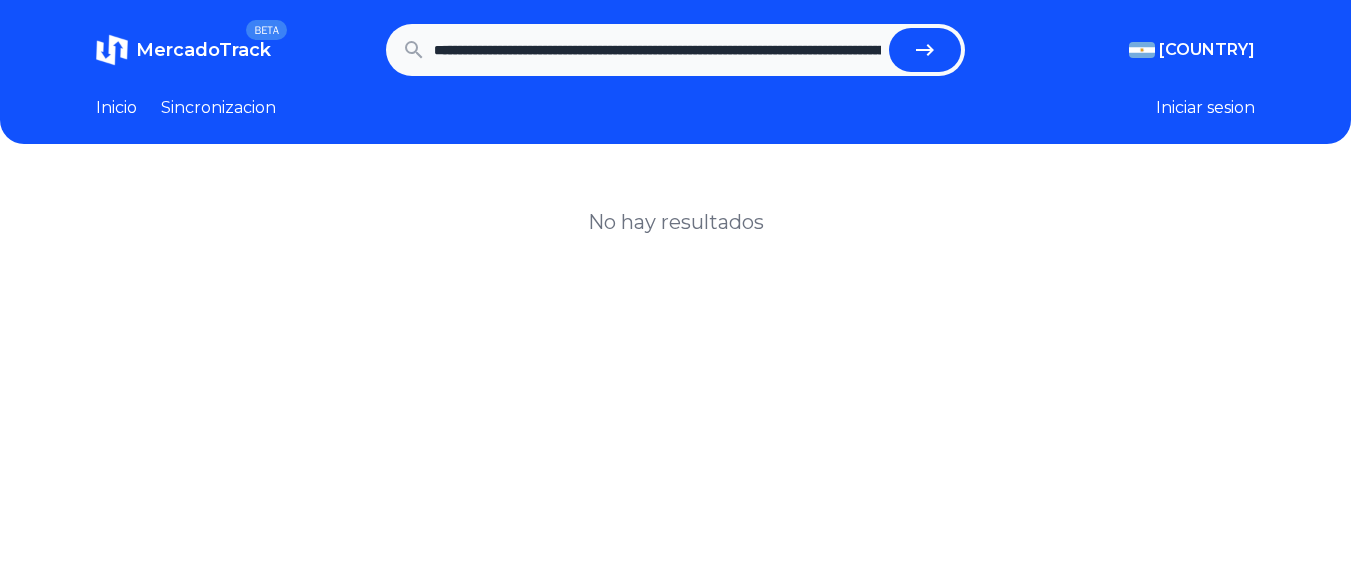 scroll, scrollTop: 0, scrollLeft: 2825, axis: horizontal 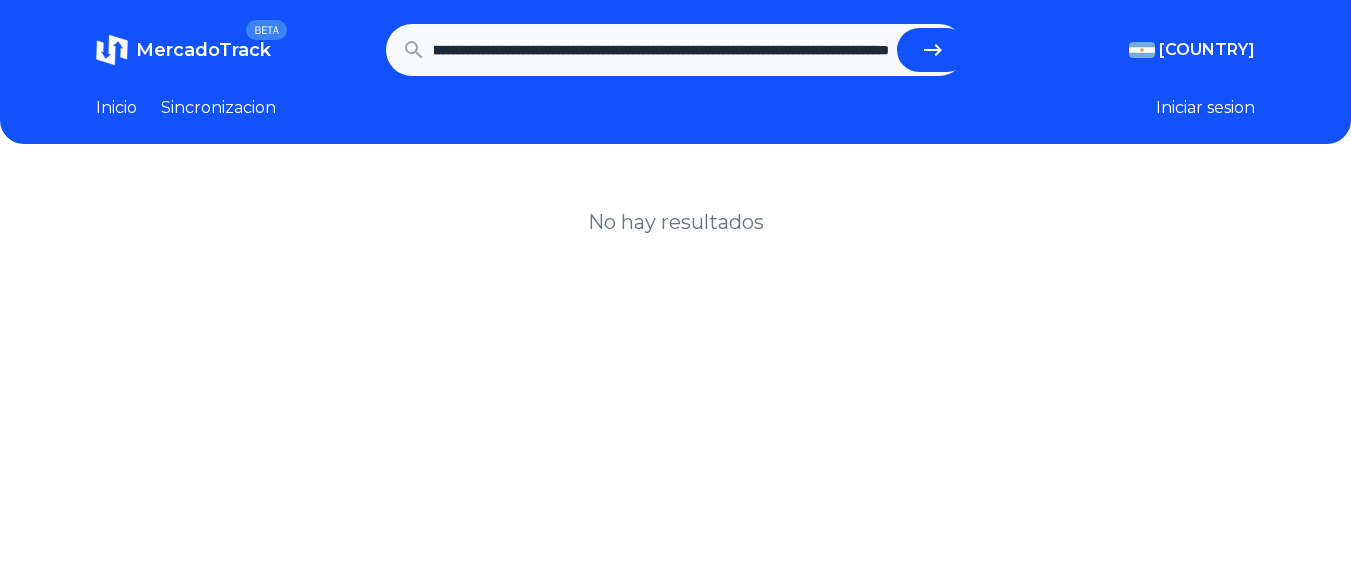 type on "**********" 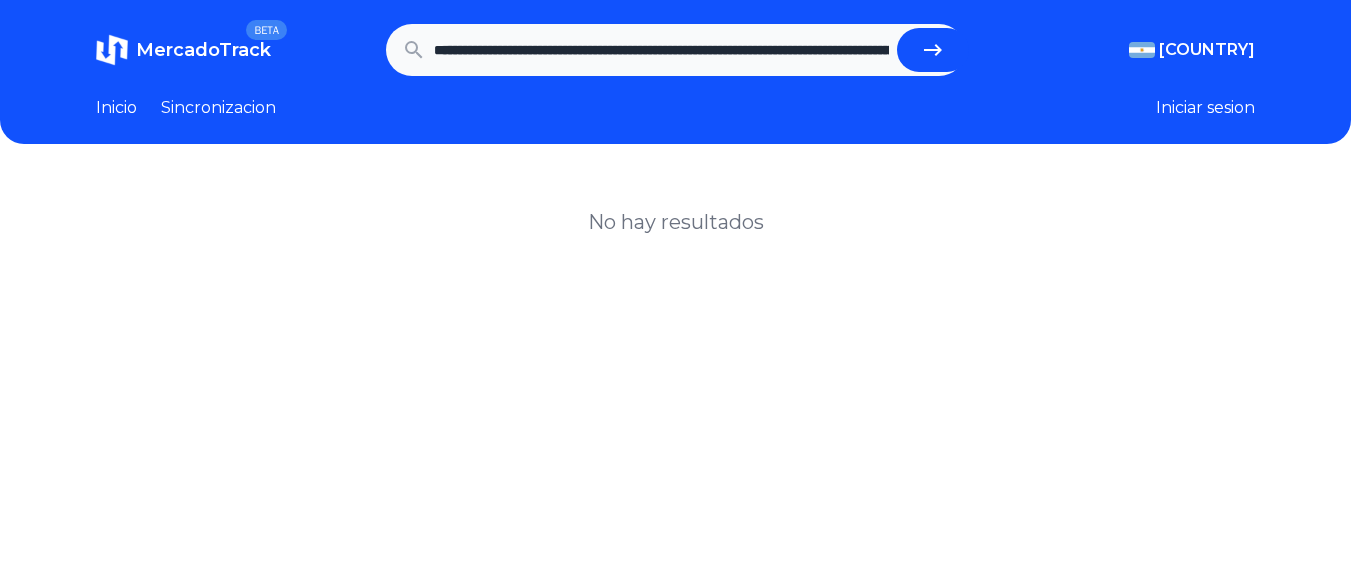 click at bounding box center (933, 50) 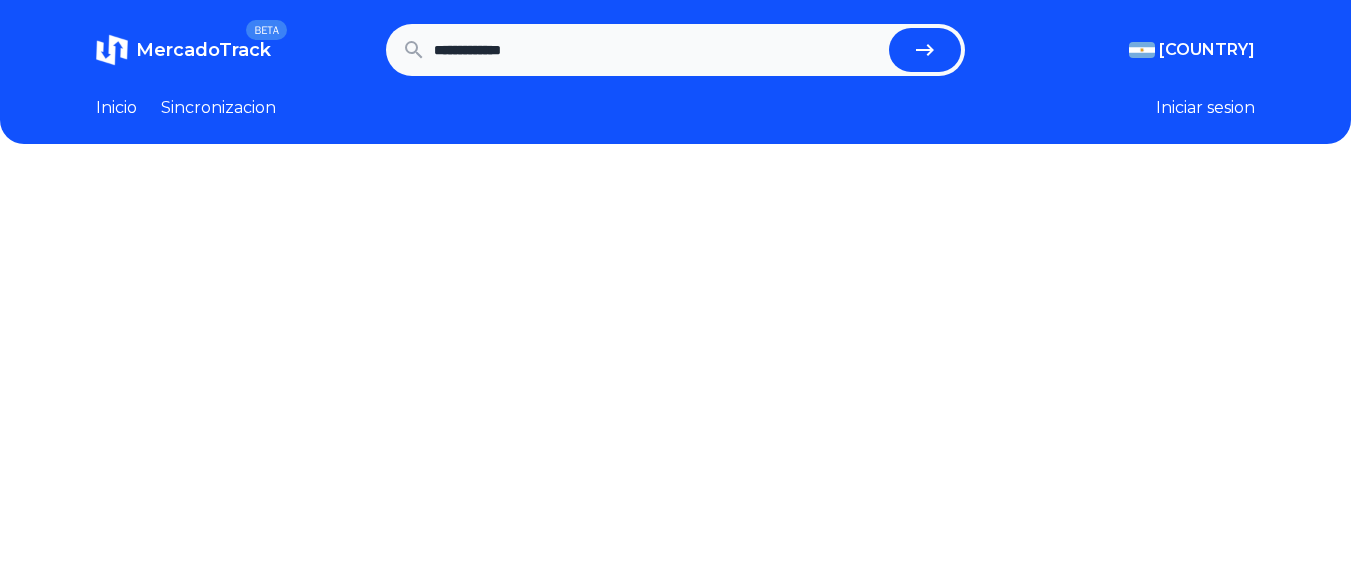scroll, scrollTop: 0, scrollLeft: 0, axis: both 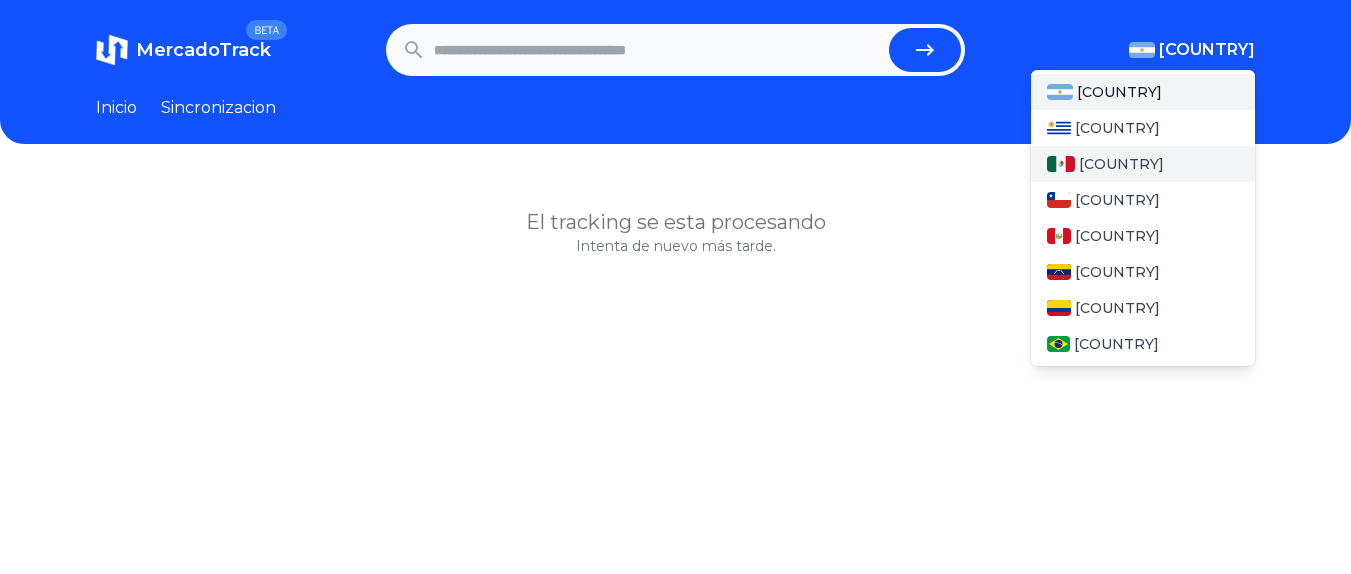 click on "[COUNTRY]" at bounding box center (1143, 164) 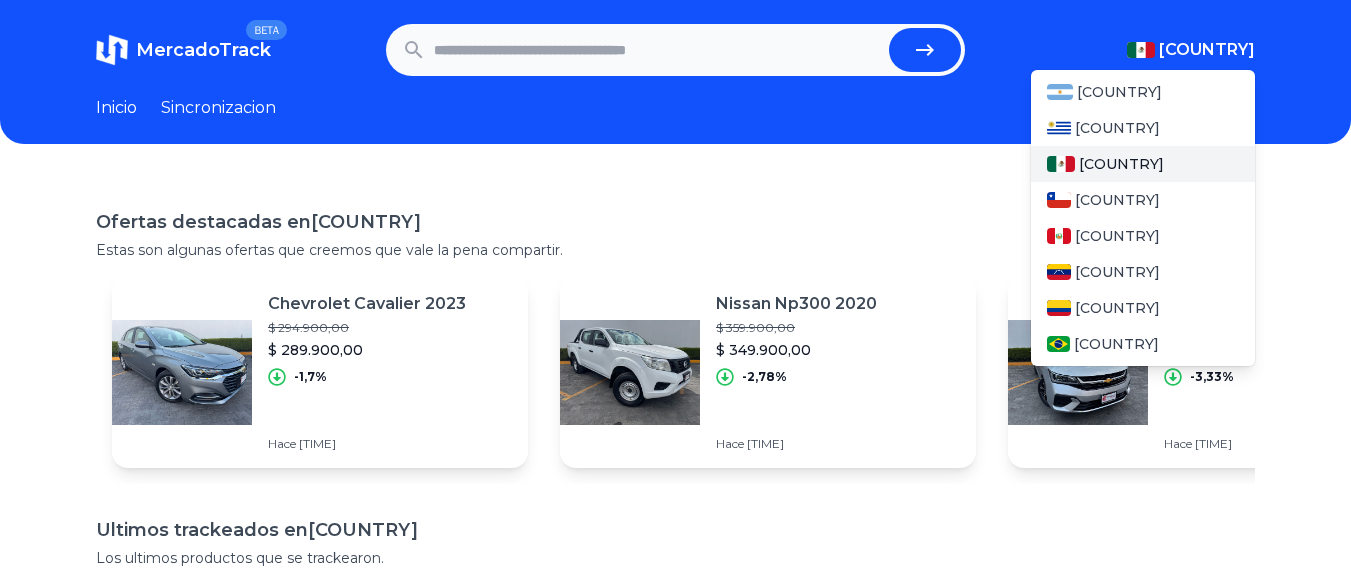 click on "[COUNTRY]" at bounding box center (1143, 164) 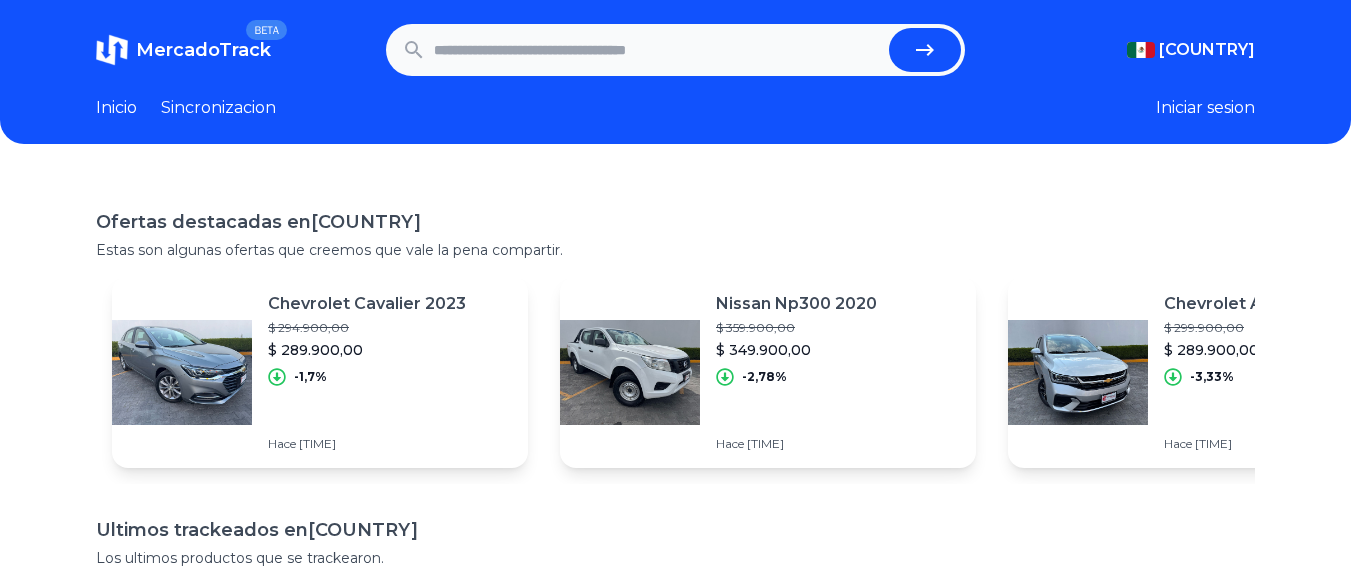click at bounding box center (658, 50) 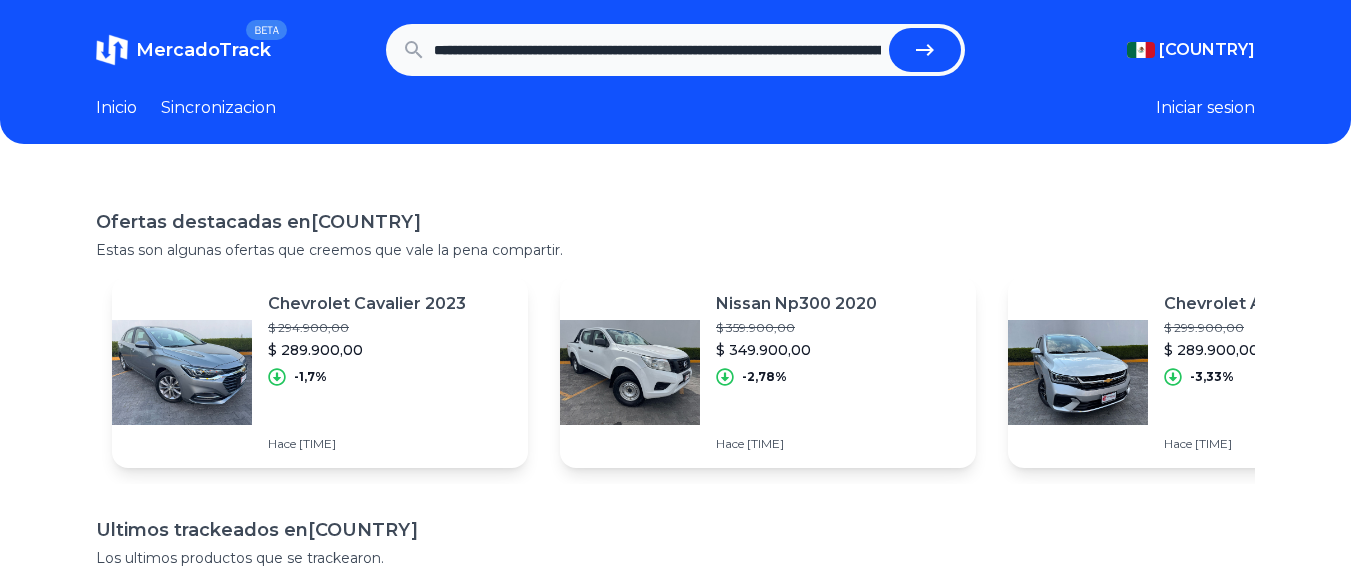 scroll, scrollTop: 0, scrollLeft: 2825, axis: horizontal 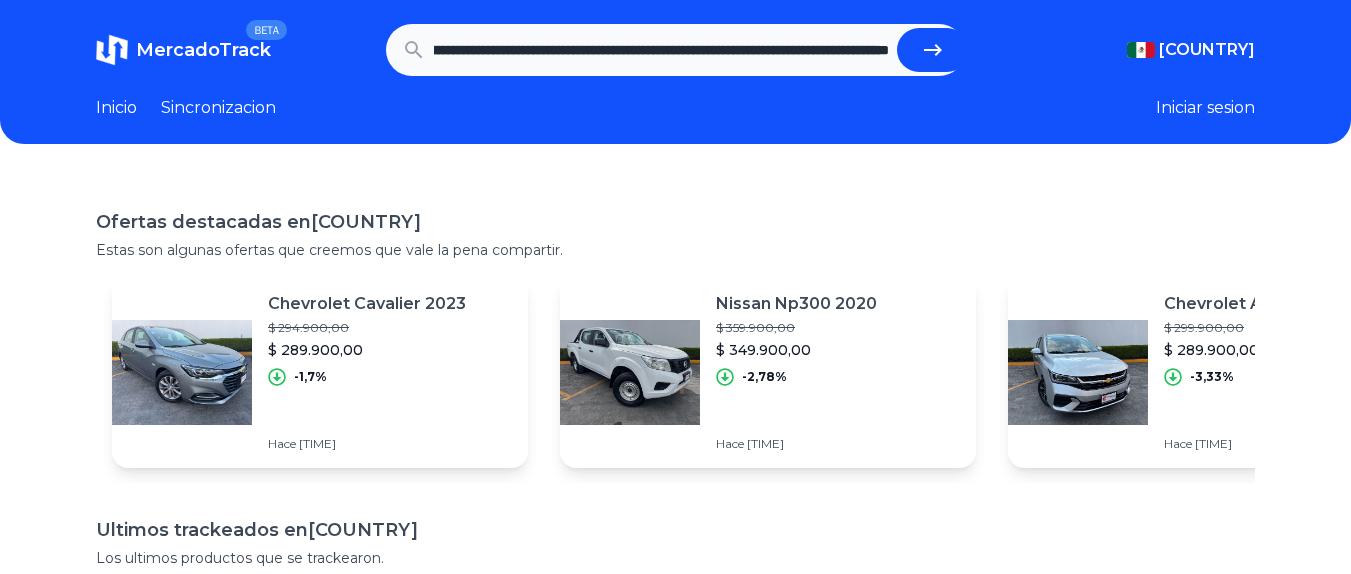 type on "**********" 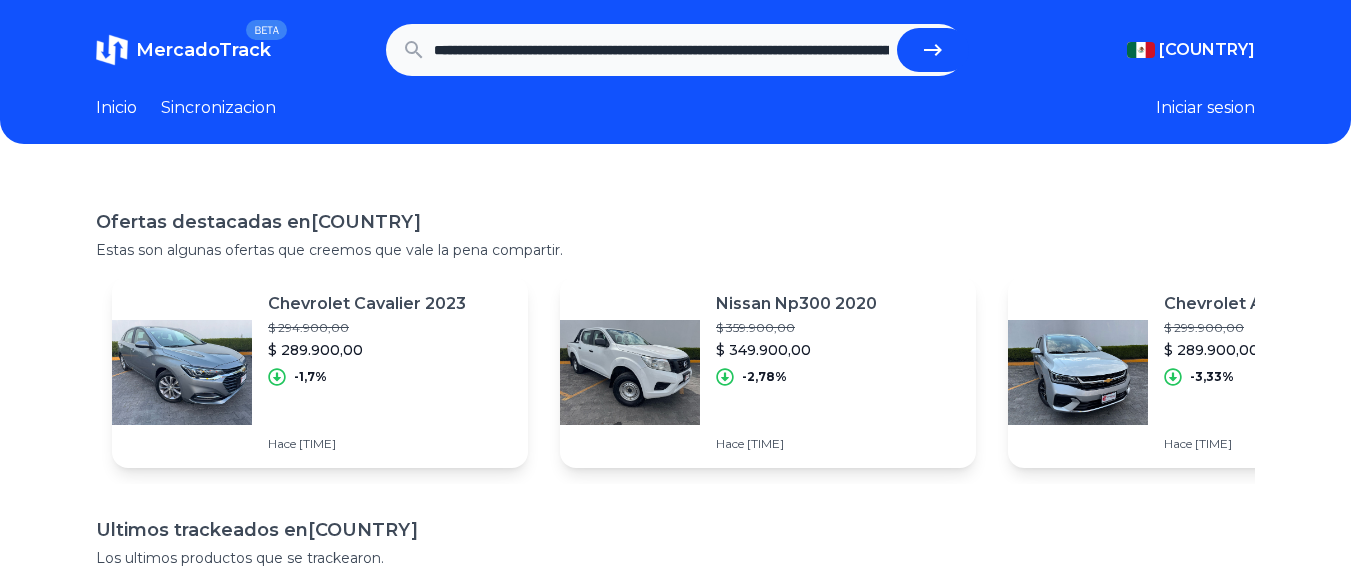click at bounding box center (933, 50) 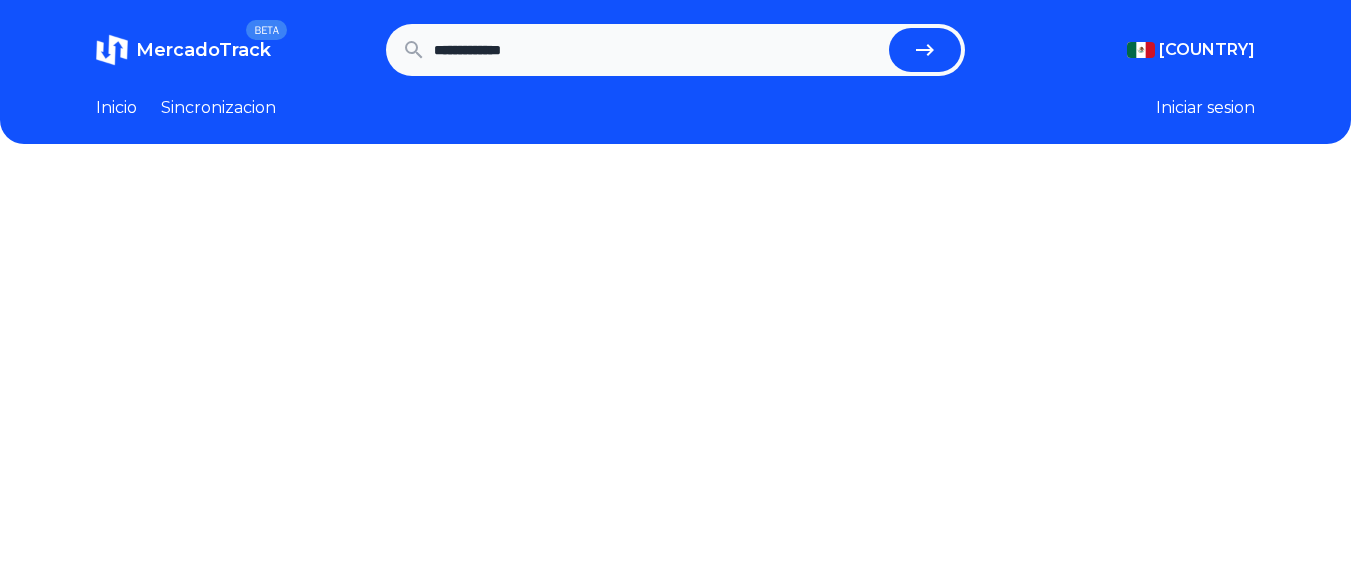 scroll, scrollTop: 0, scrollLeft: 0, axis: both 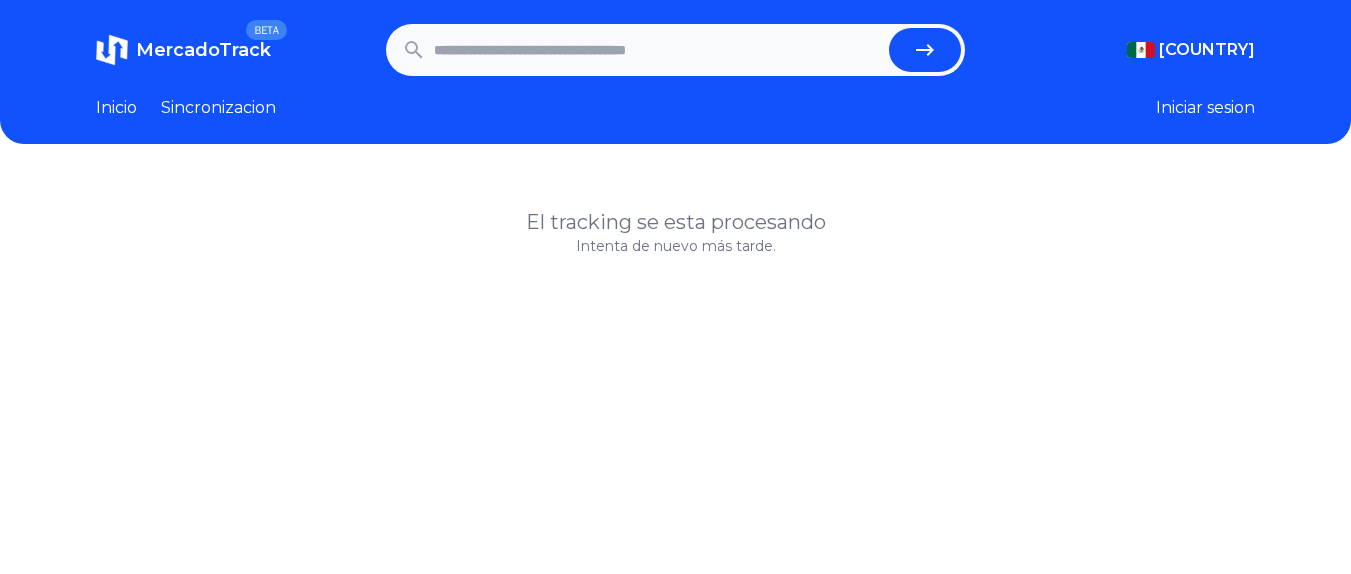 click at bounding box center (658, 50) 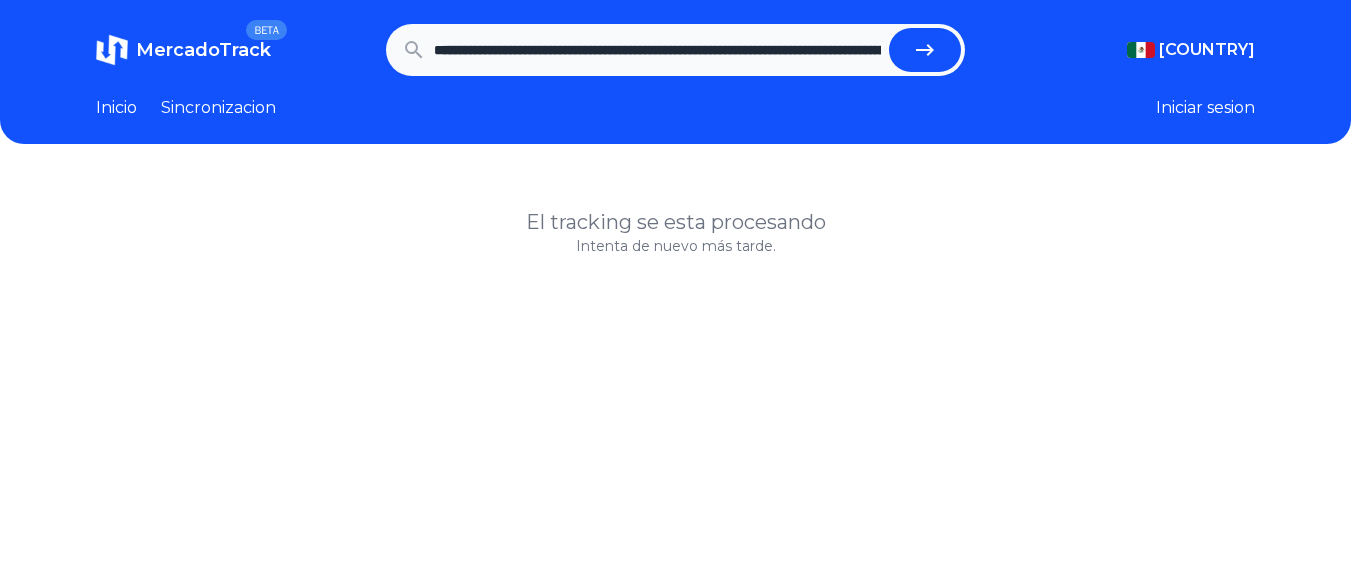 scroll, scrollTop: 0, scrollLeft: 2825, axis: horizontal 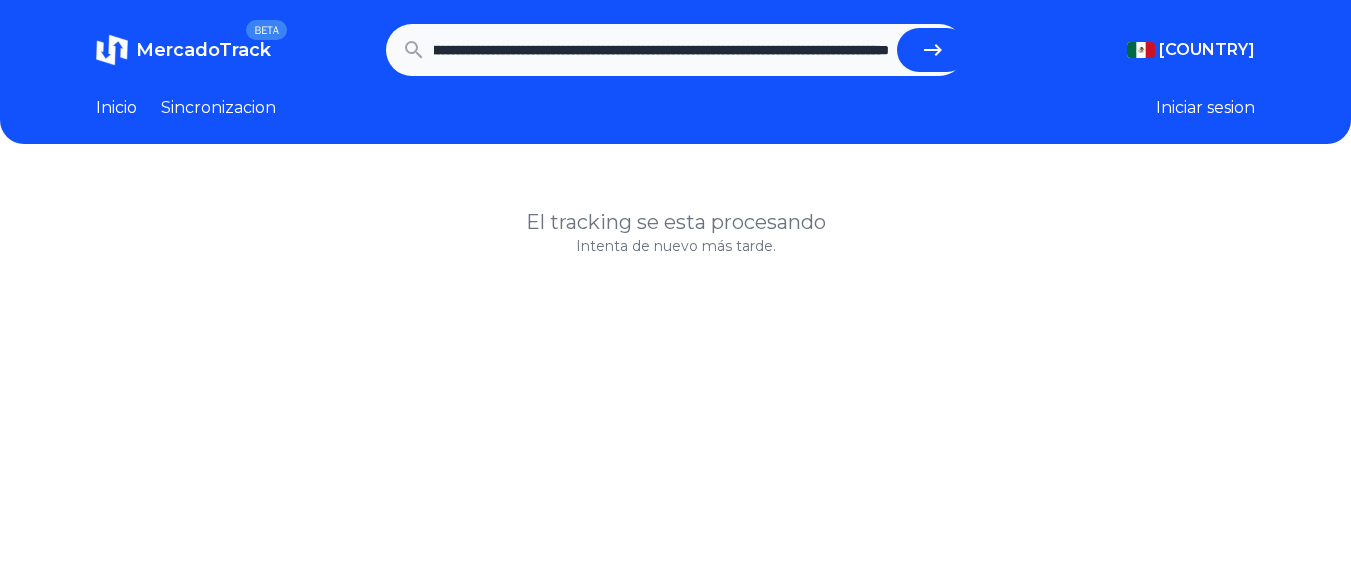 type on "**********" 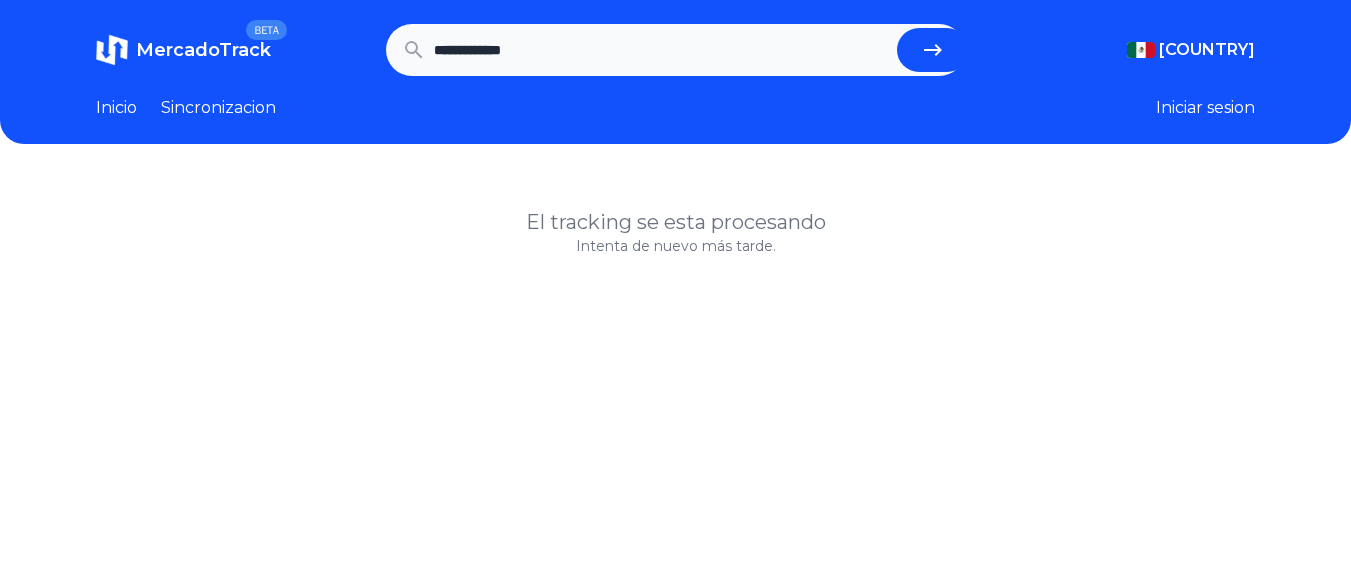 scroll, scrollTop: 0, scrollLeft: 0, axis: both 